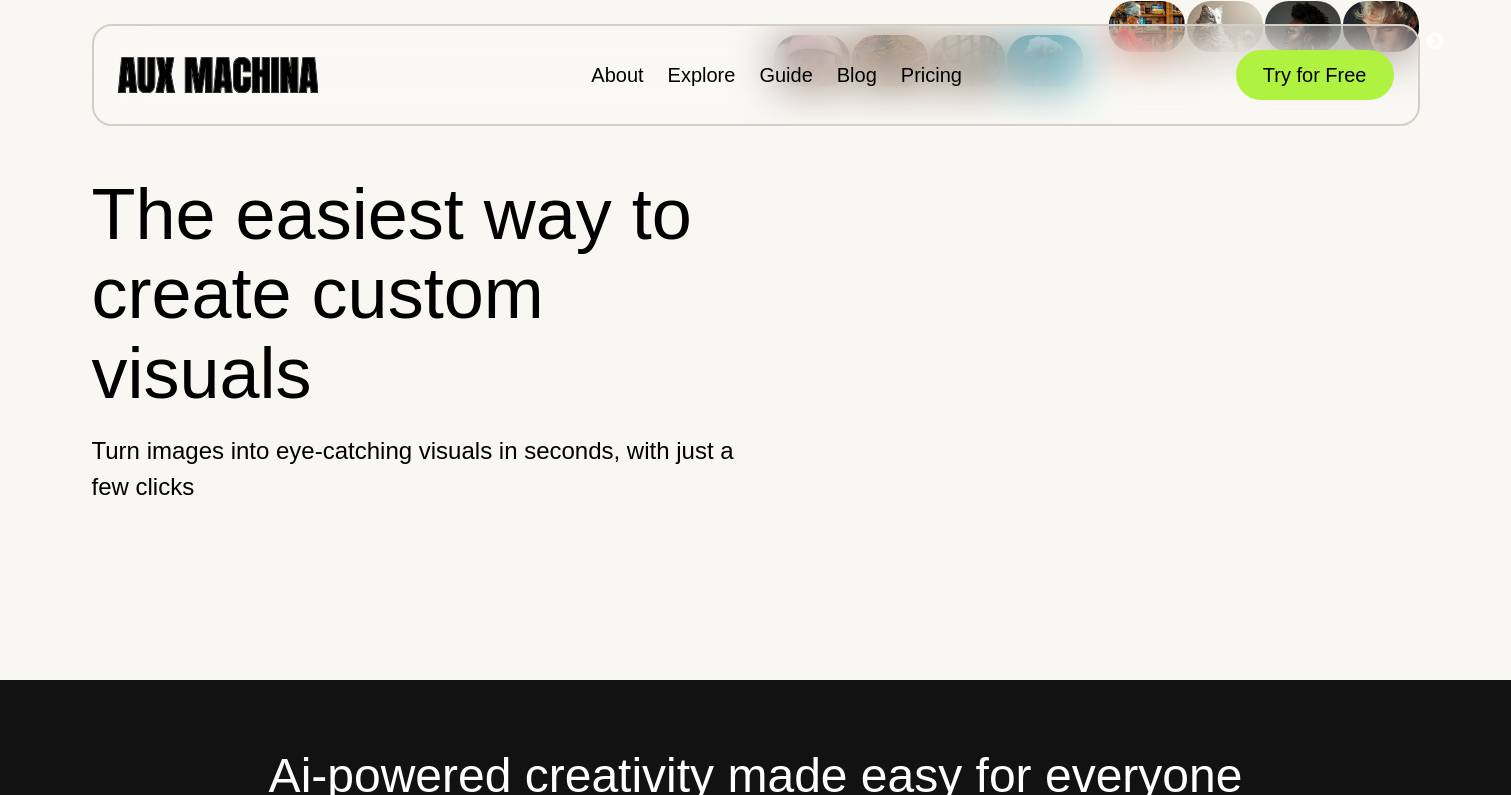 scroll, scrollTop: 0, scrollLeft: 0, axis: both 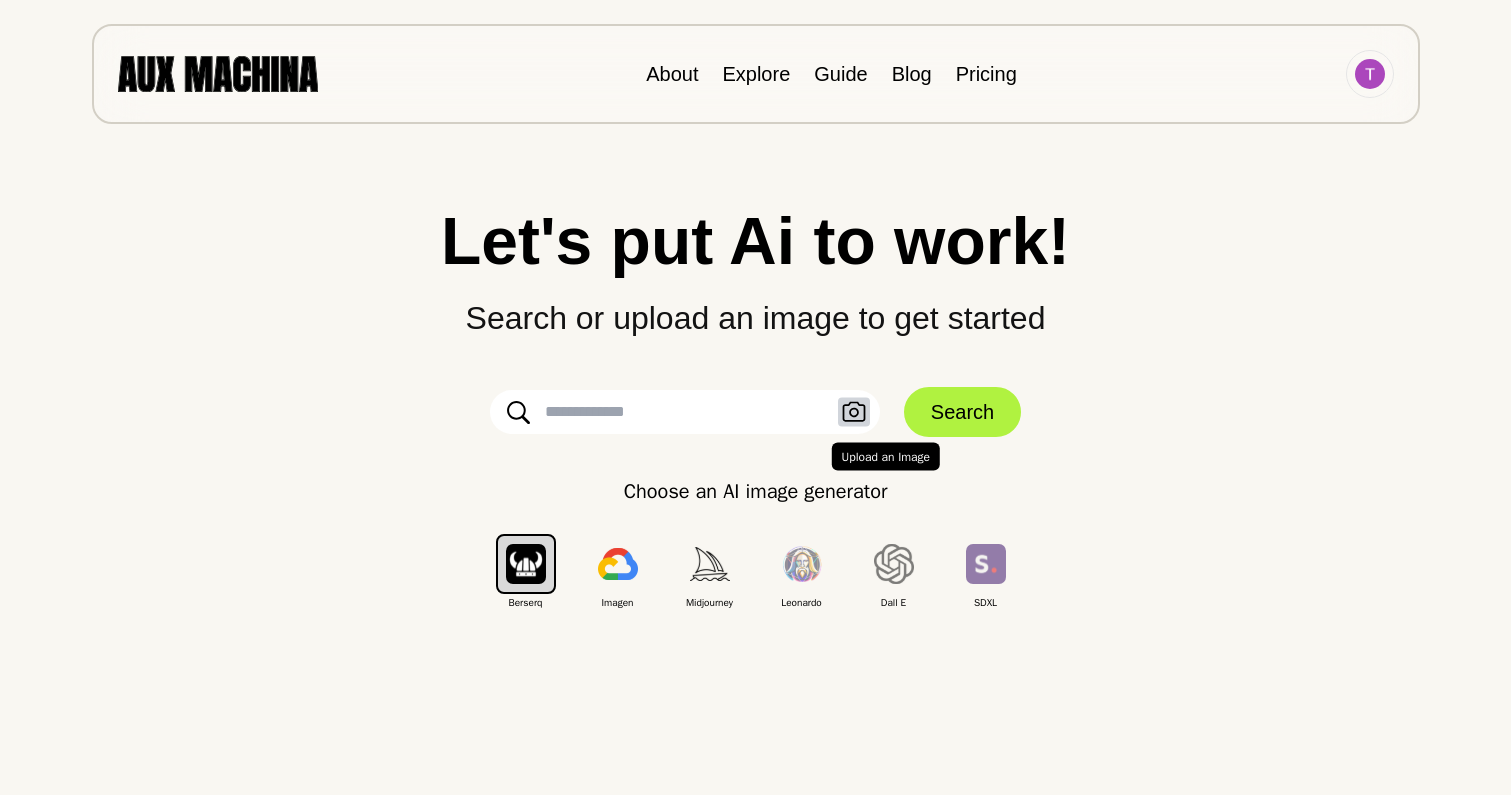 click at bounding box center [854, 412] 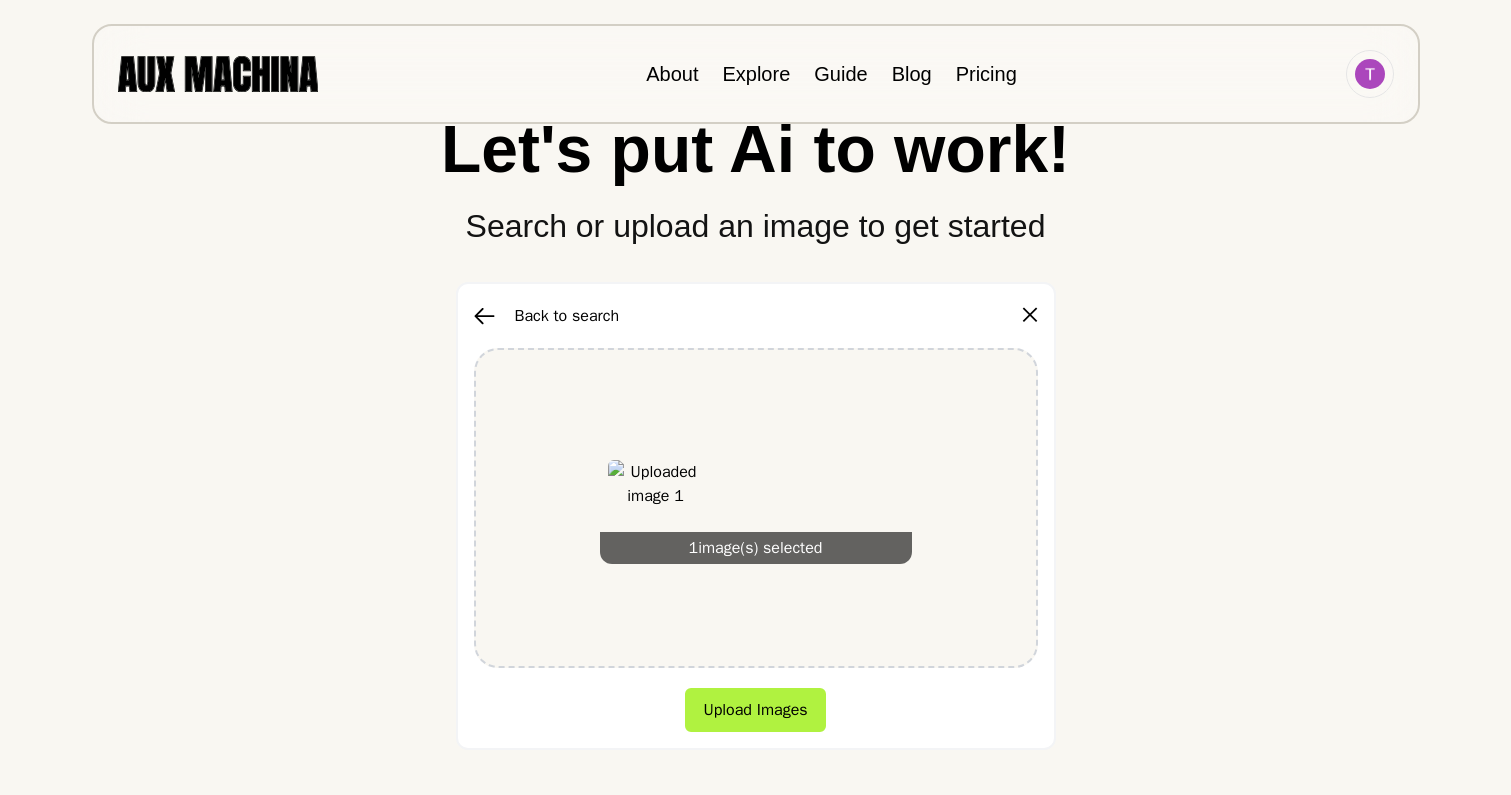scroll, scrollTop: 106, scrollLeft: 0, axis: vertical 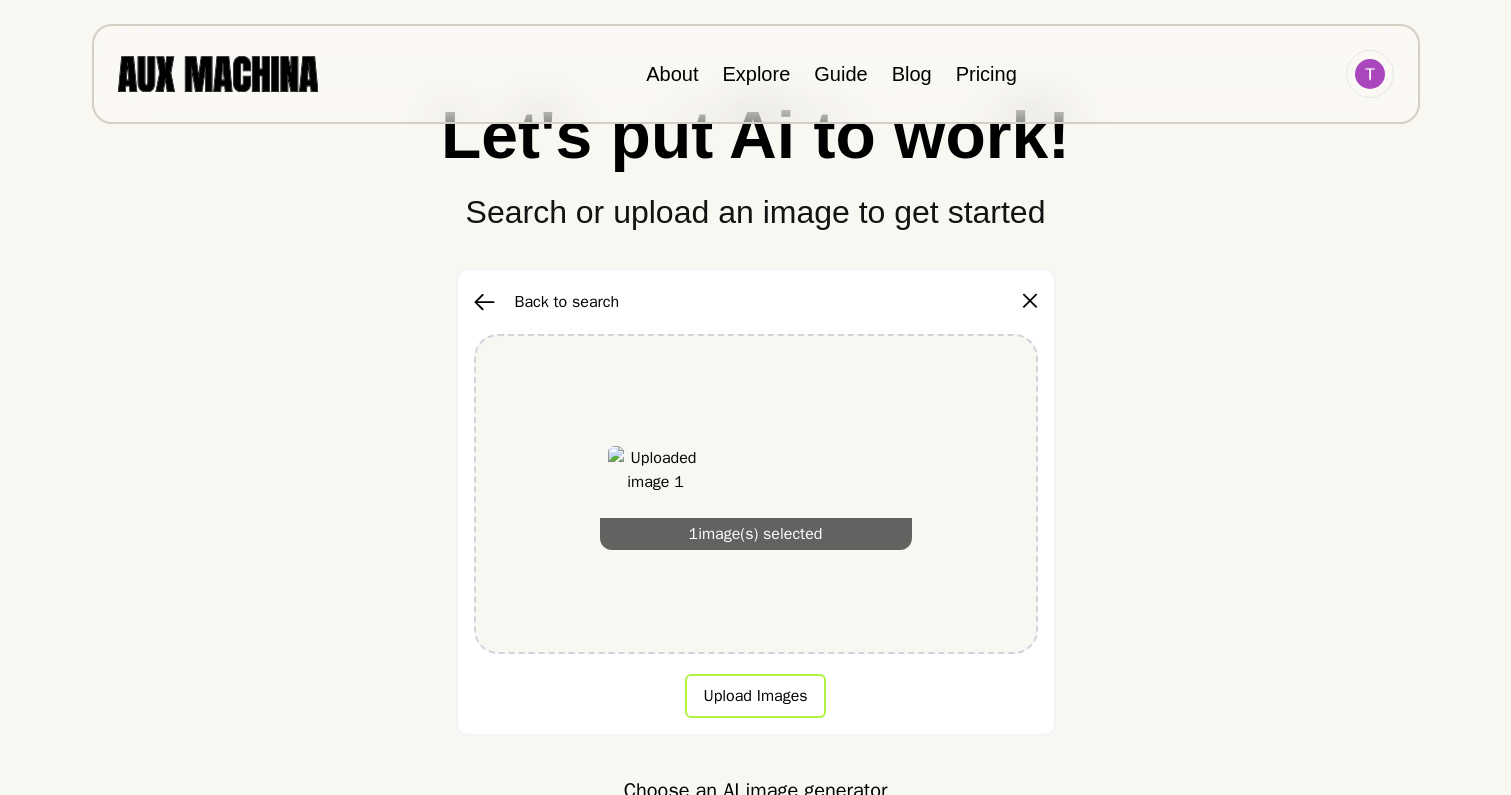 click on "Upload Images" at bounding box center (755, 696) 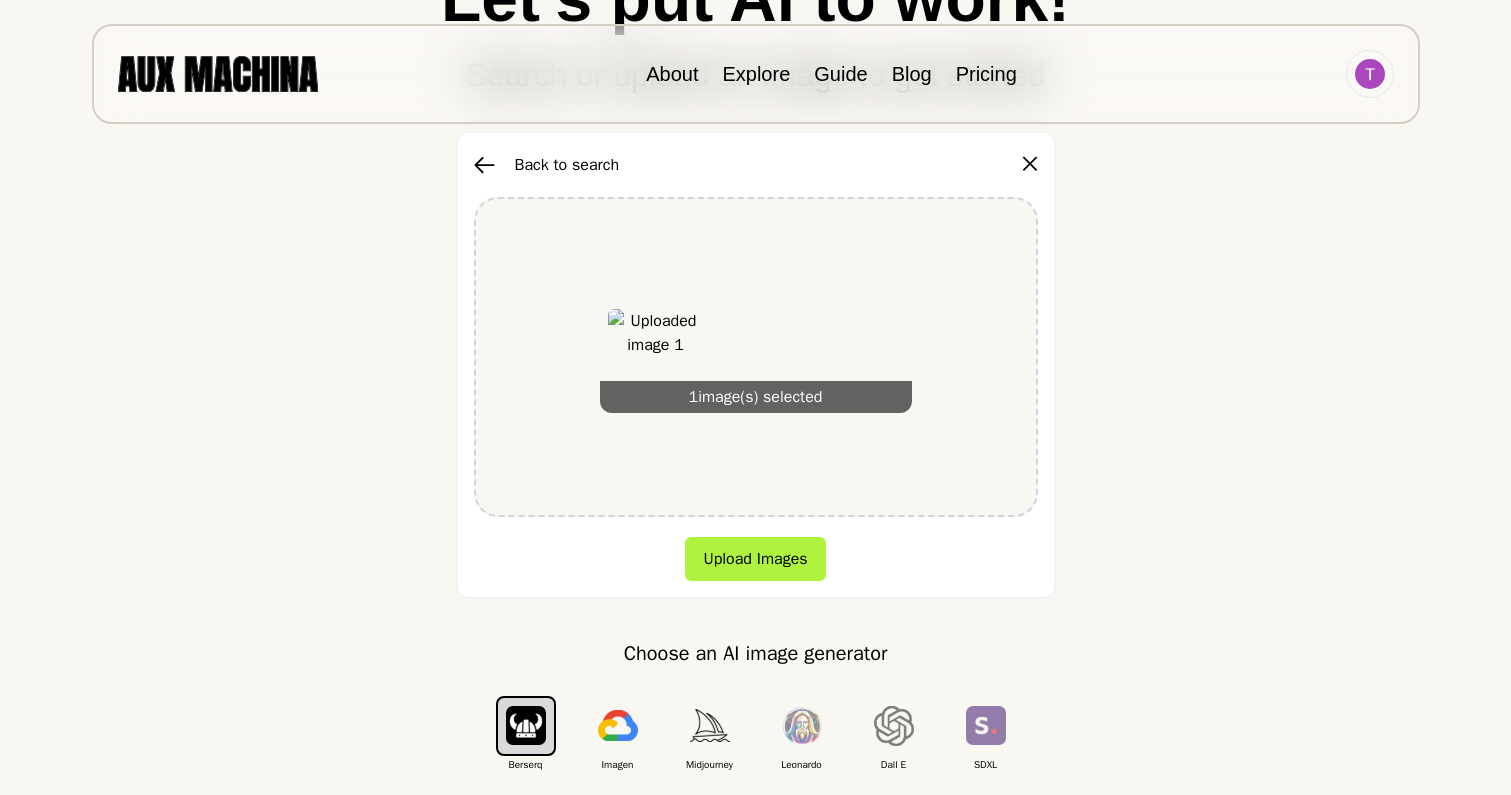 scroll, scrollTop: 176, scrollLeft: 0, axis: vertical 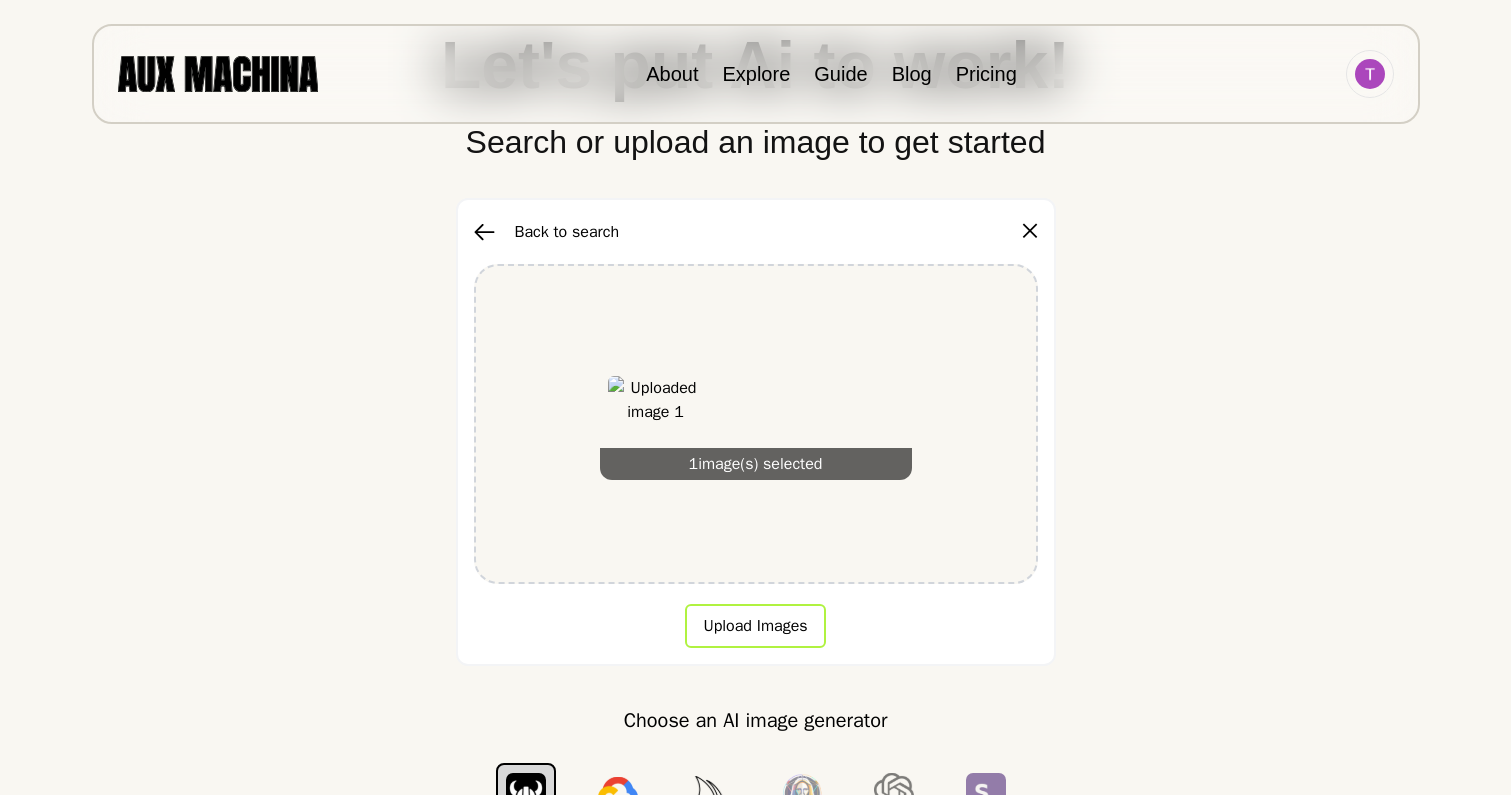 click on "Upload Images" at bounding box center [755, 626] 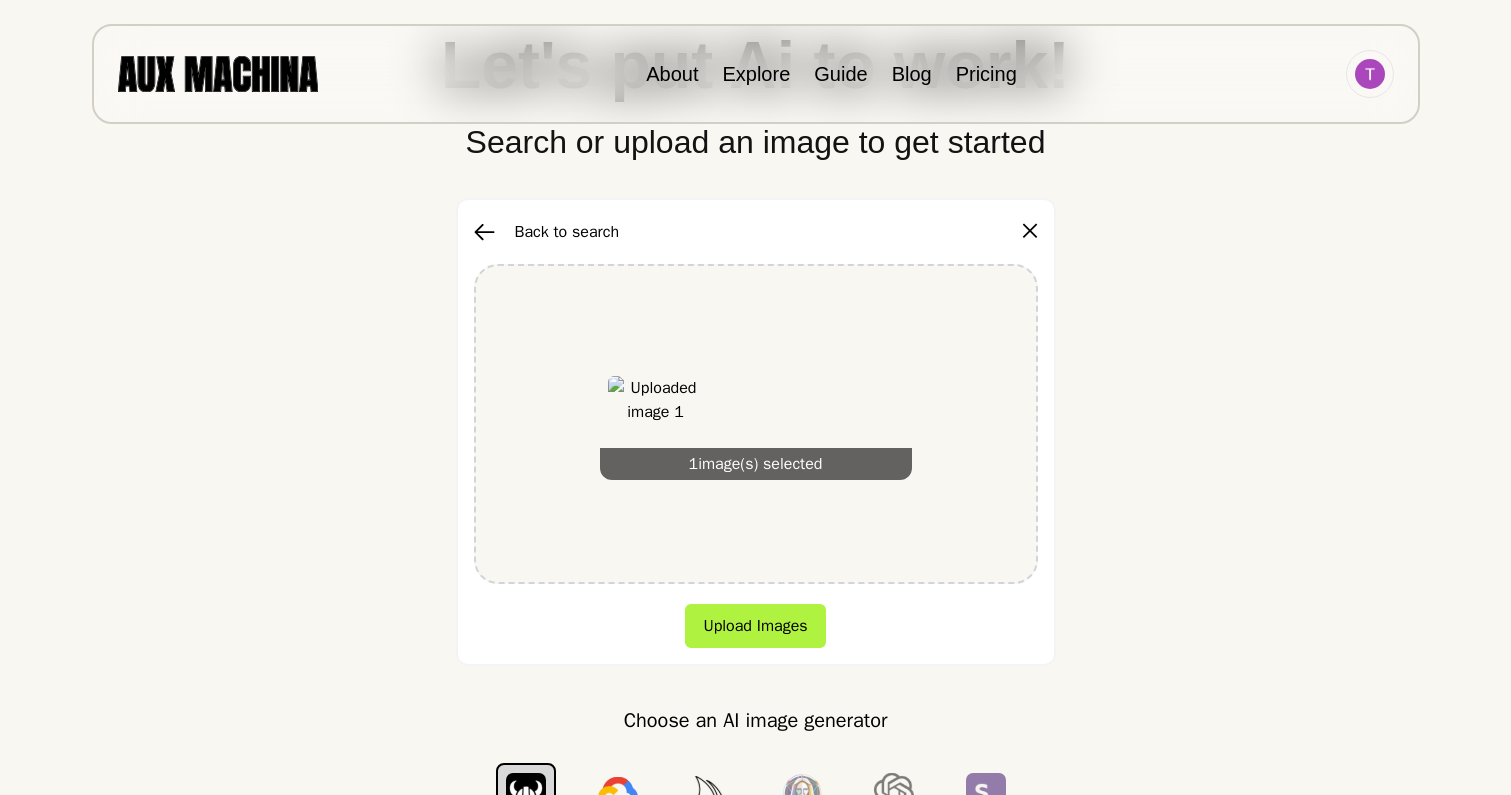 click on "1  image(s) selected" at bounding box center (756, 424) 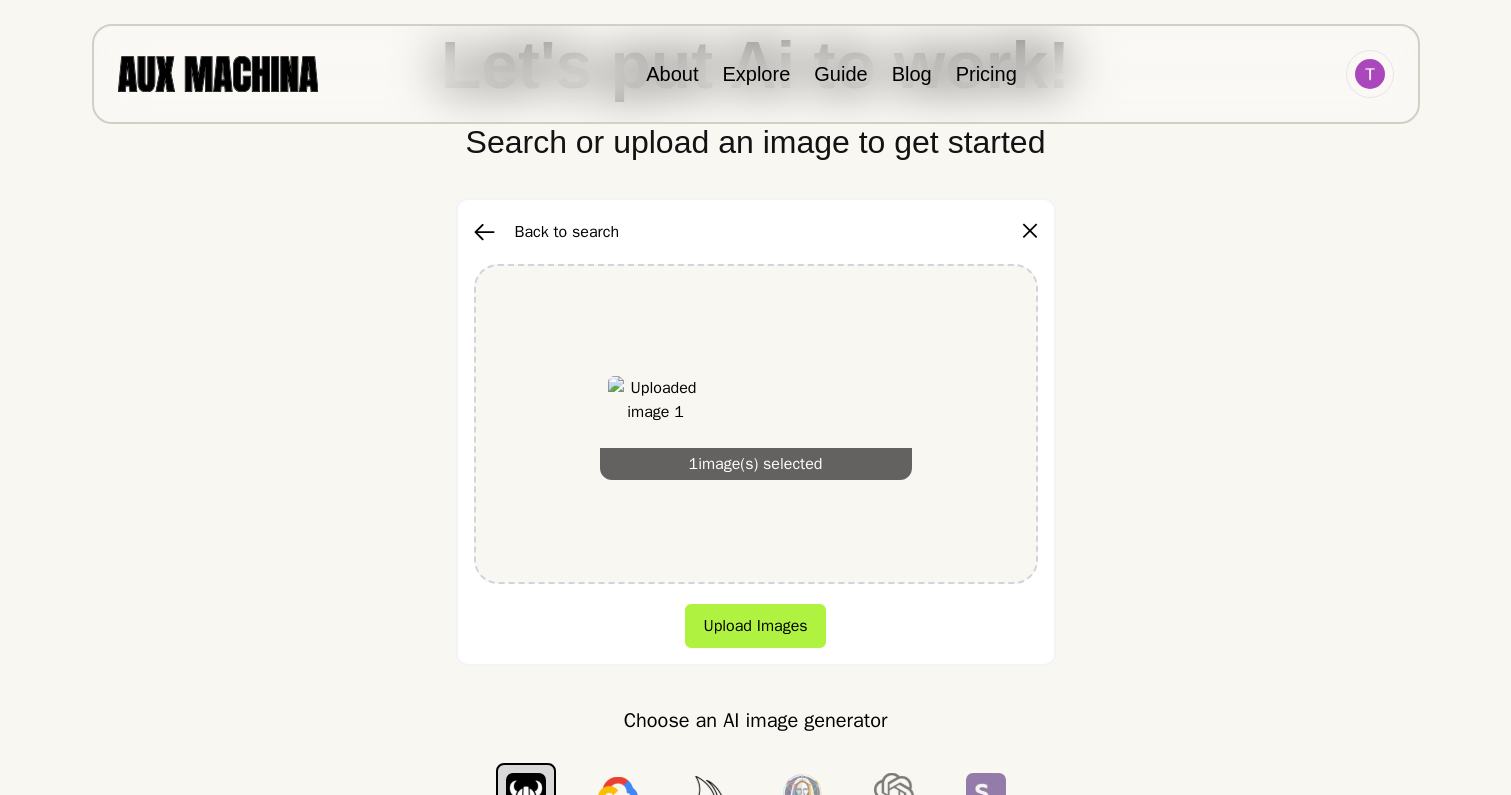 click at bounding box center [484, 232] 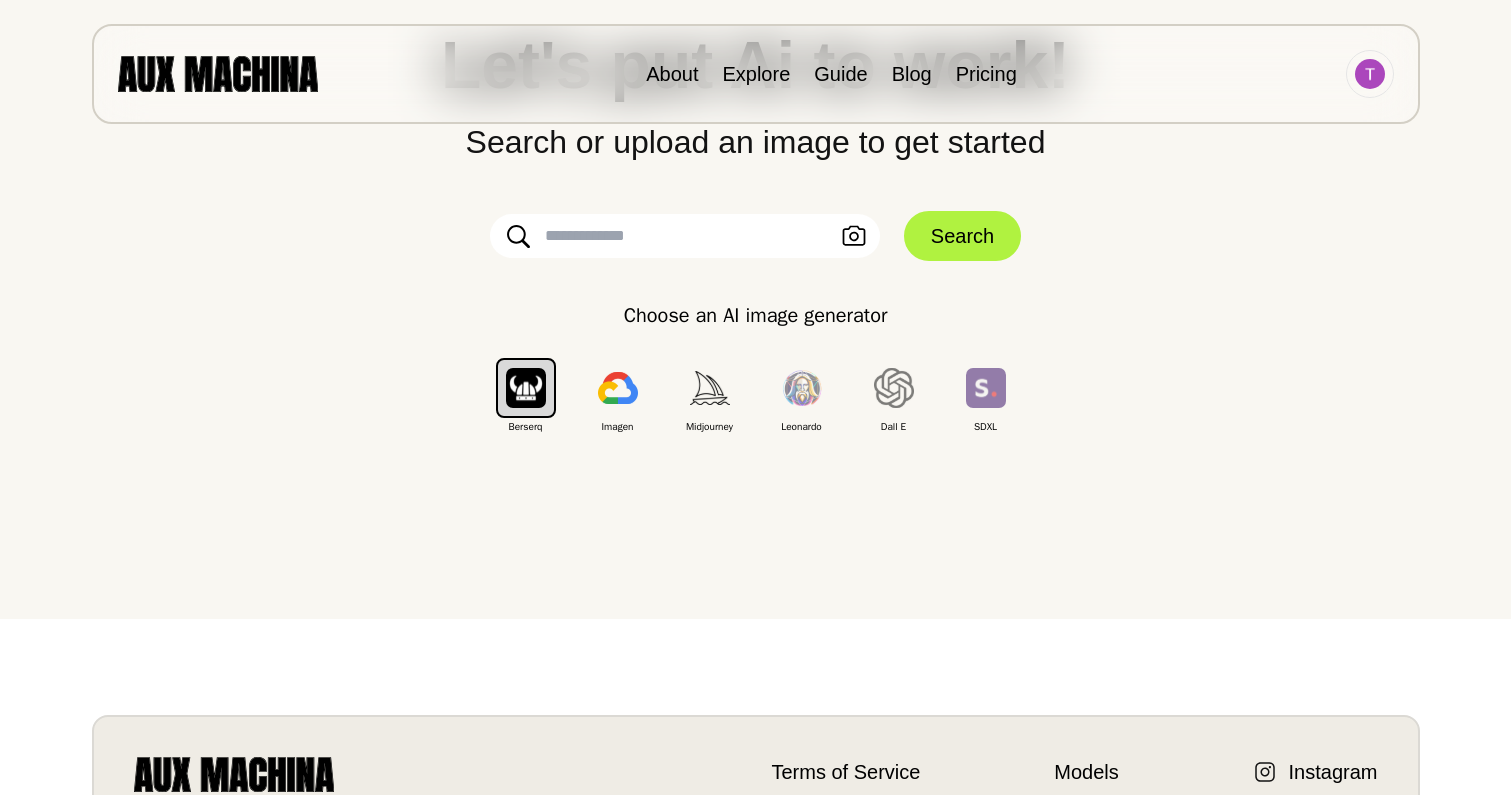 click at bounding box center [685, 236] 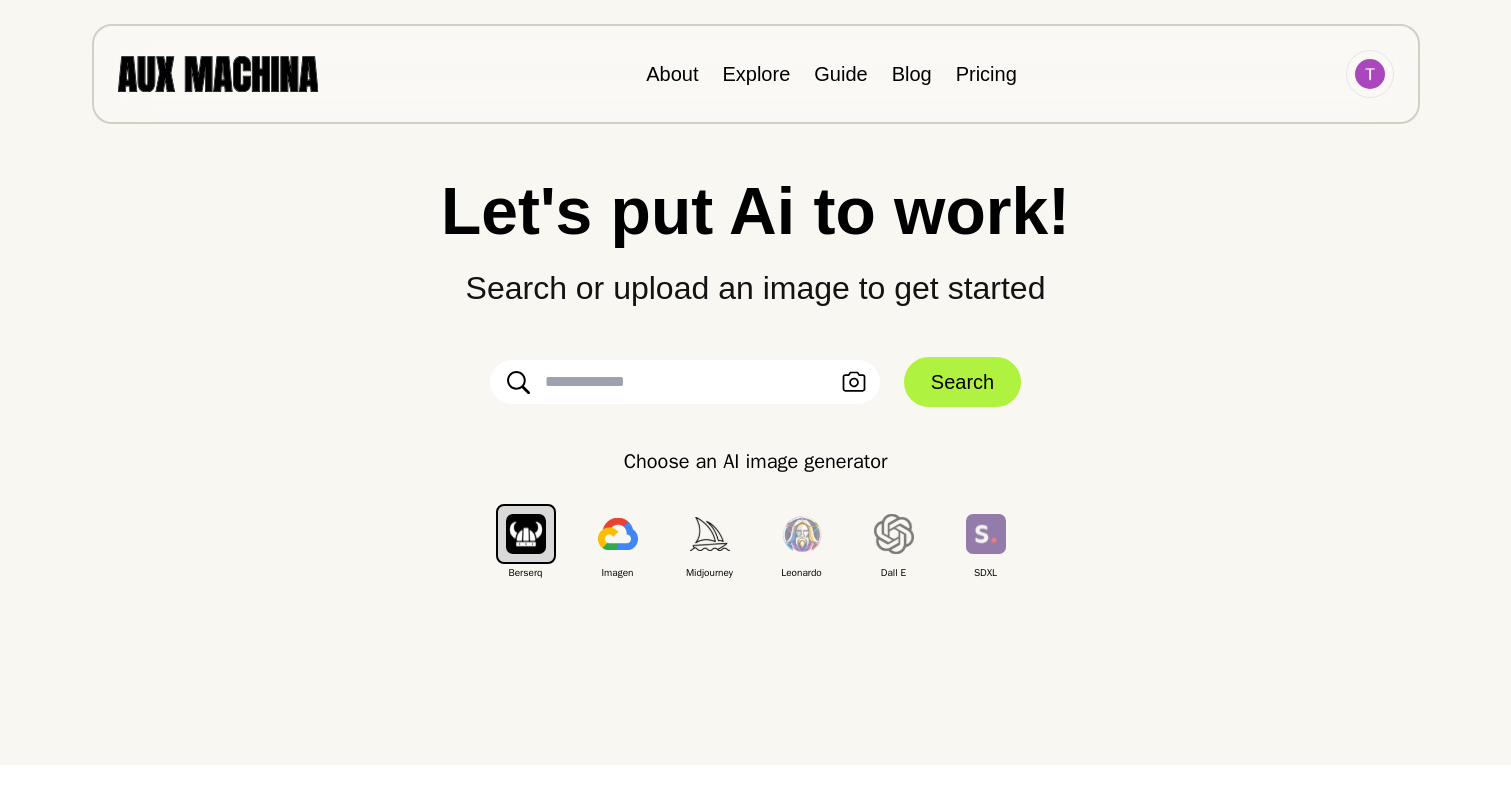 scroll, scrollTop: 28, scrollLeft: 0, axis: vertical 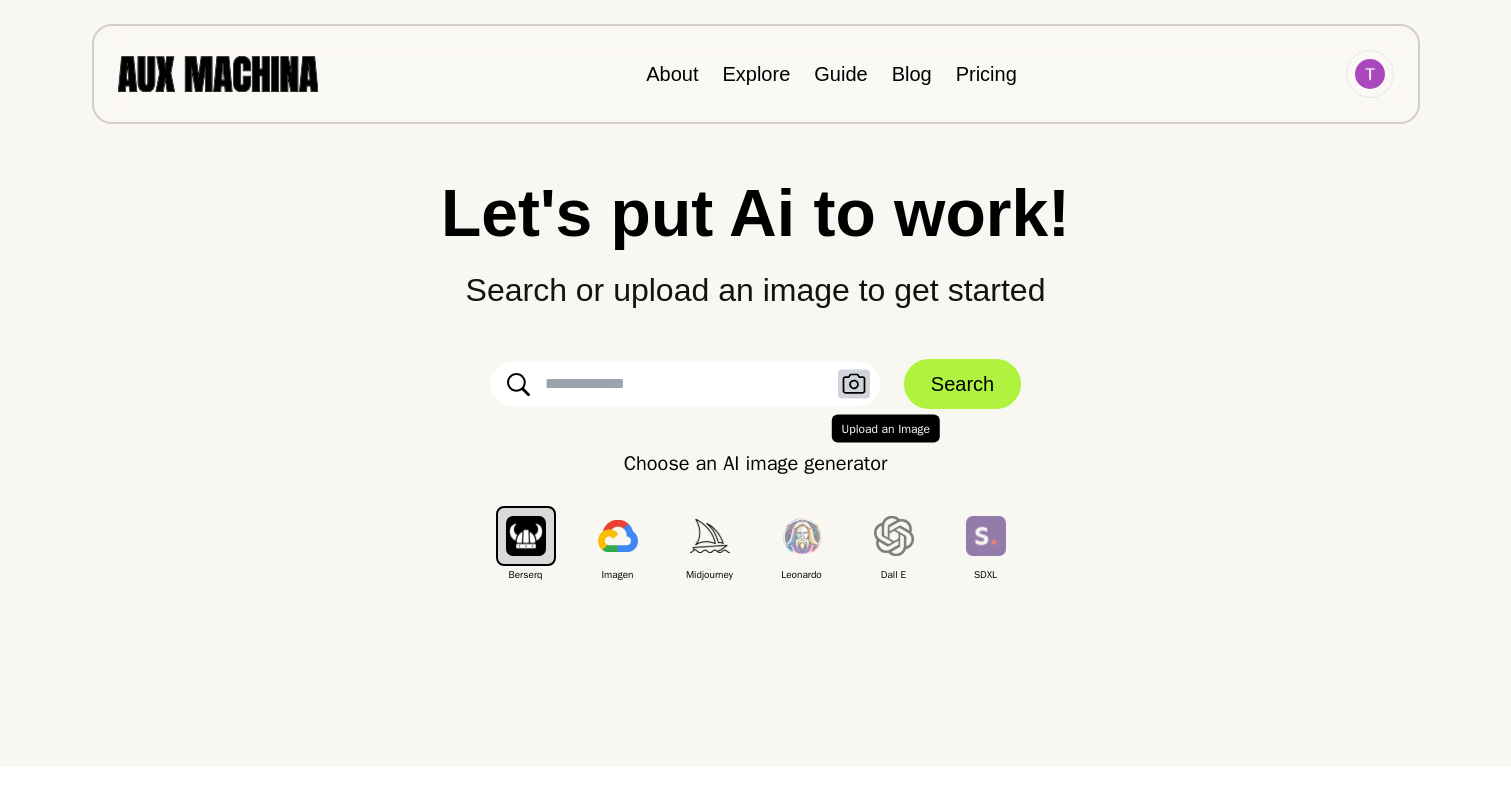 click on "Upload an Image" at bounding box center (854, 384) 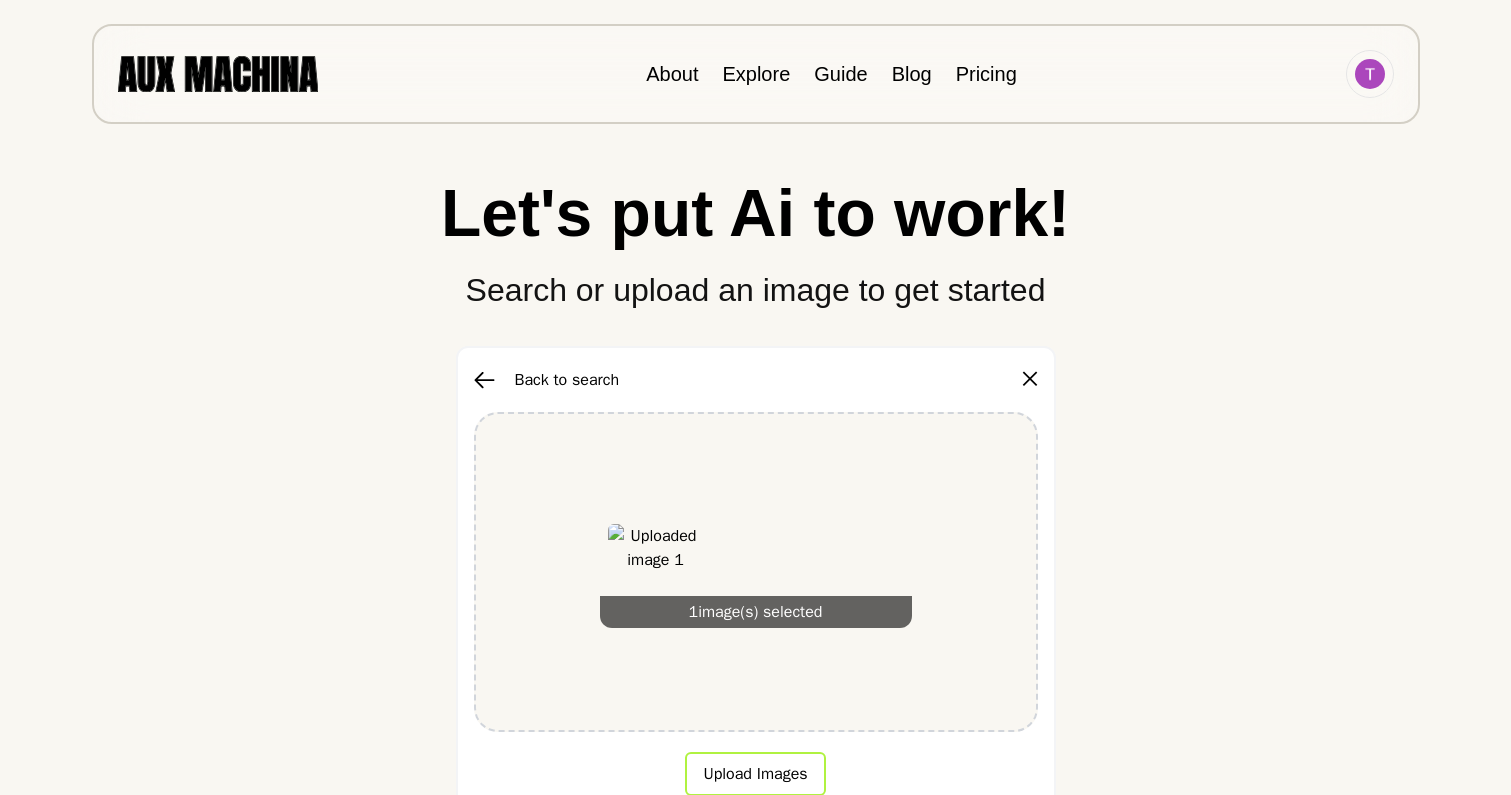 click on "Upload Images" at bounding box center [755, 774] 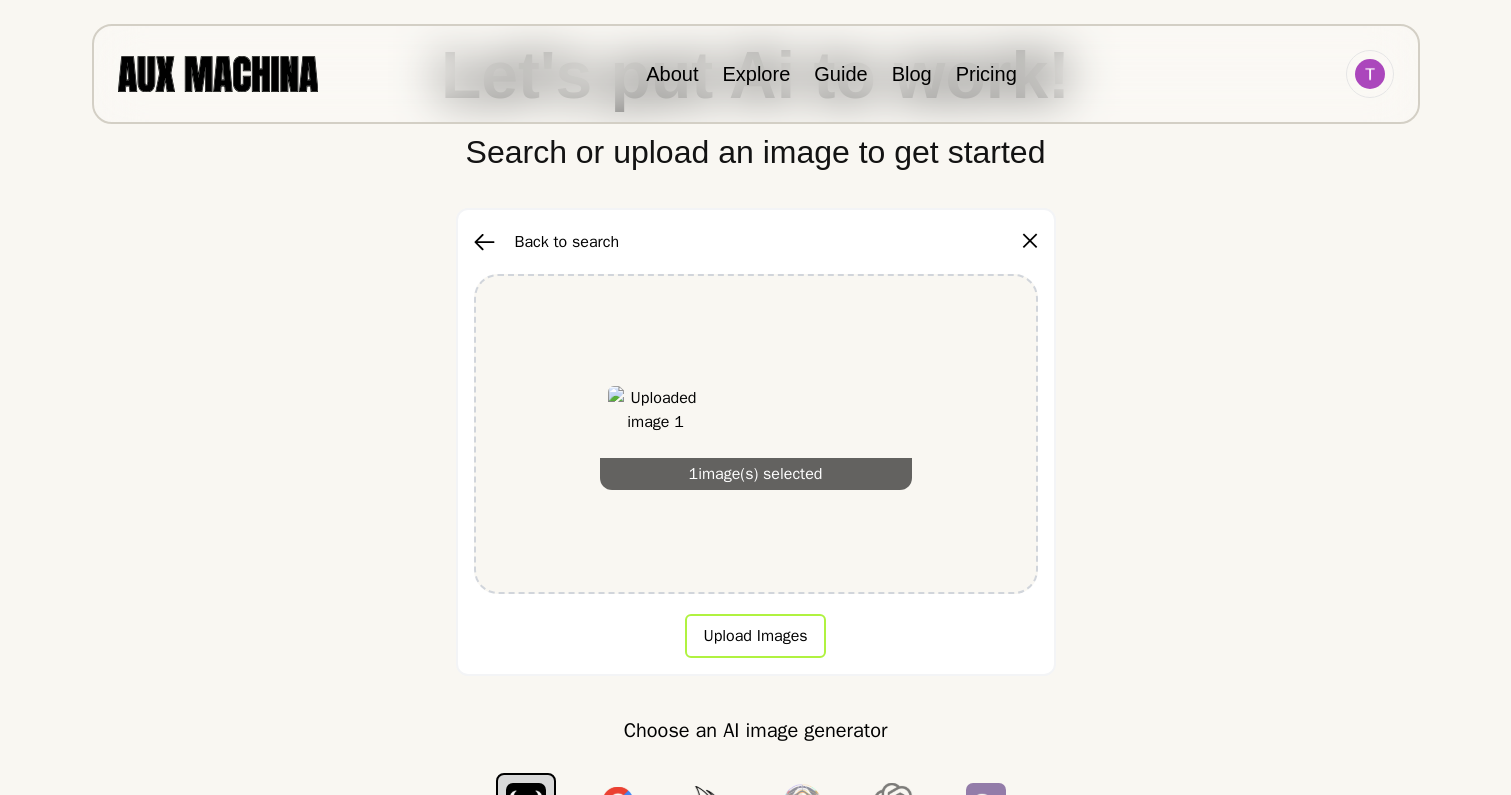 scroll, scrollTop: 236, scrollLeft: 0, axis: vertical 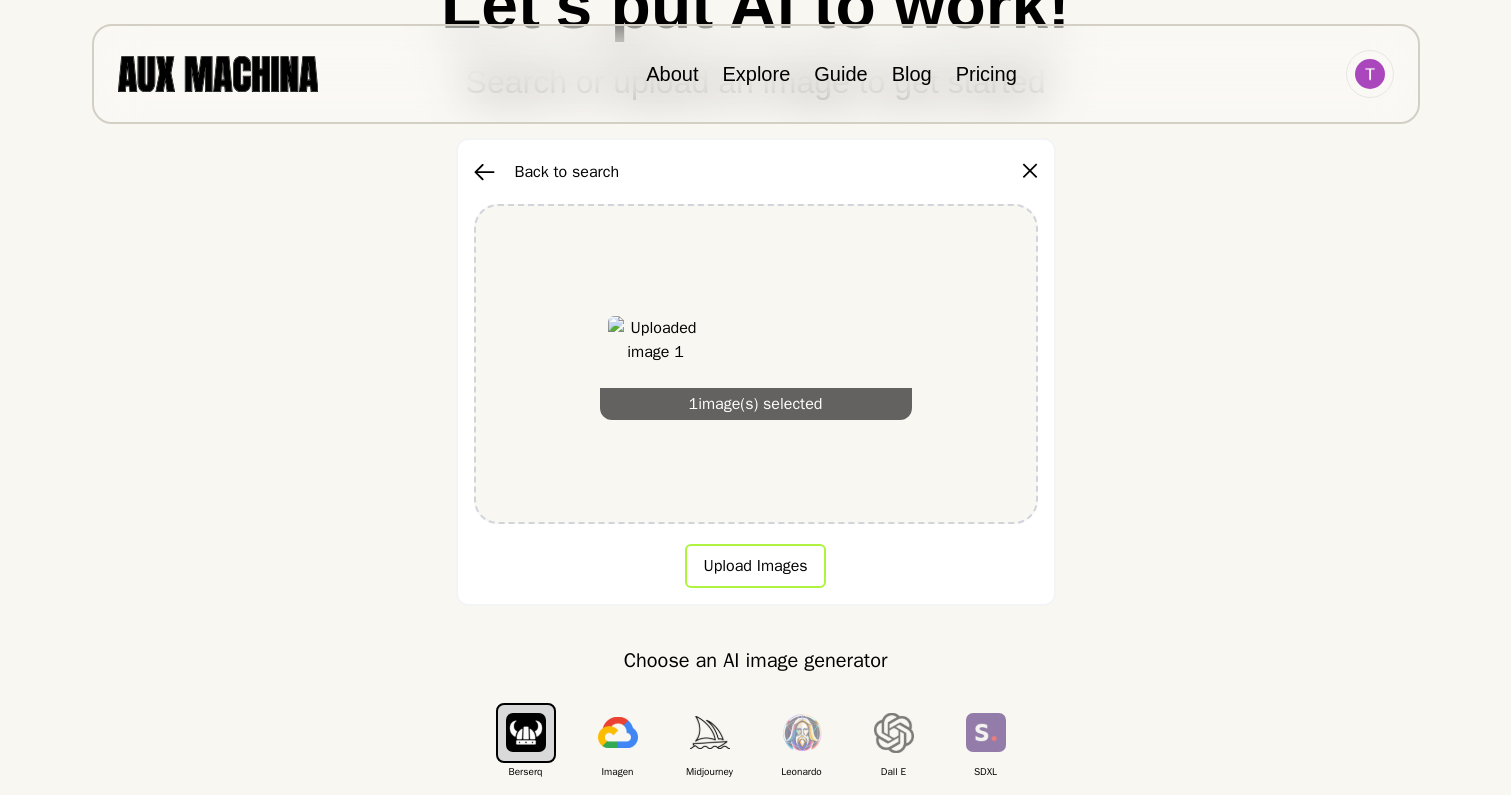 click on "Upload Images" at bounding box center (755, 566) 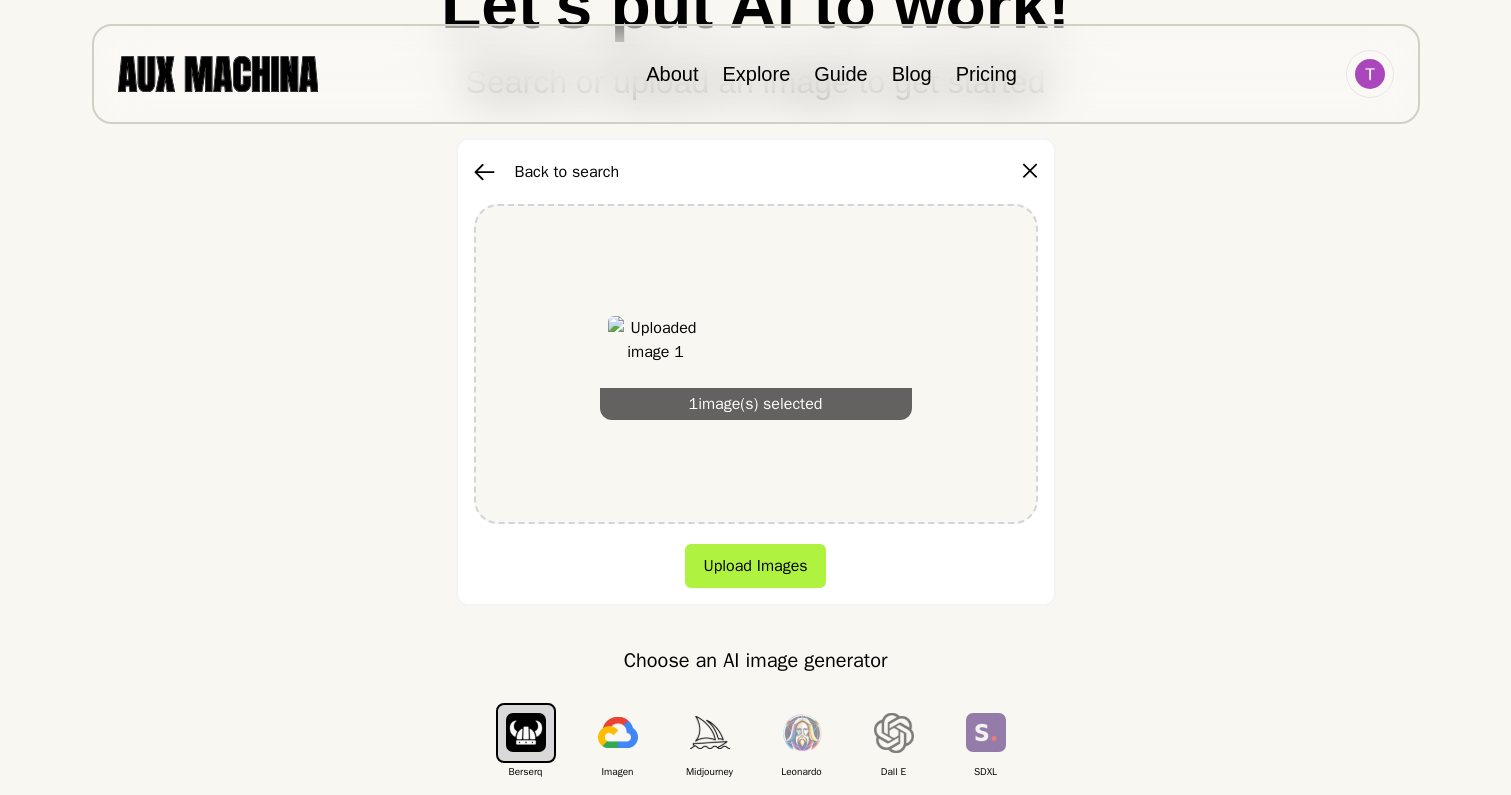 click on "1  image(s) selected" at bounding box center [756, 404] 